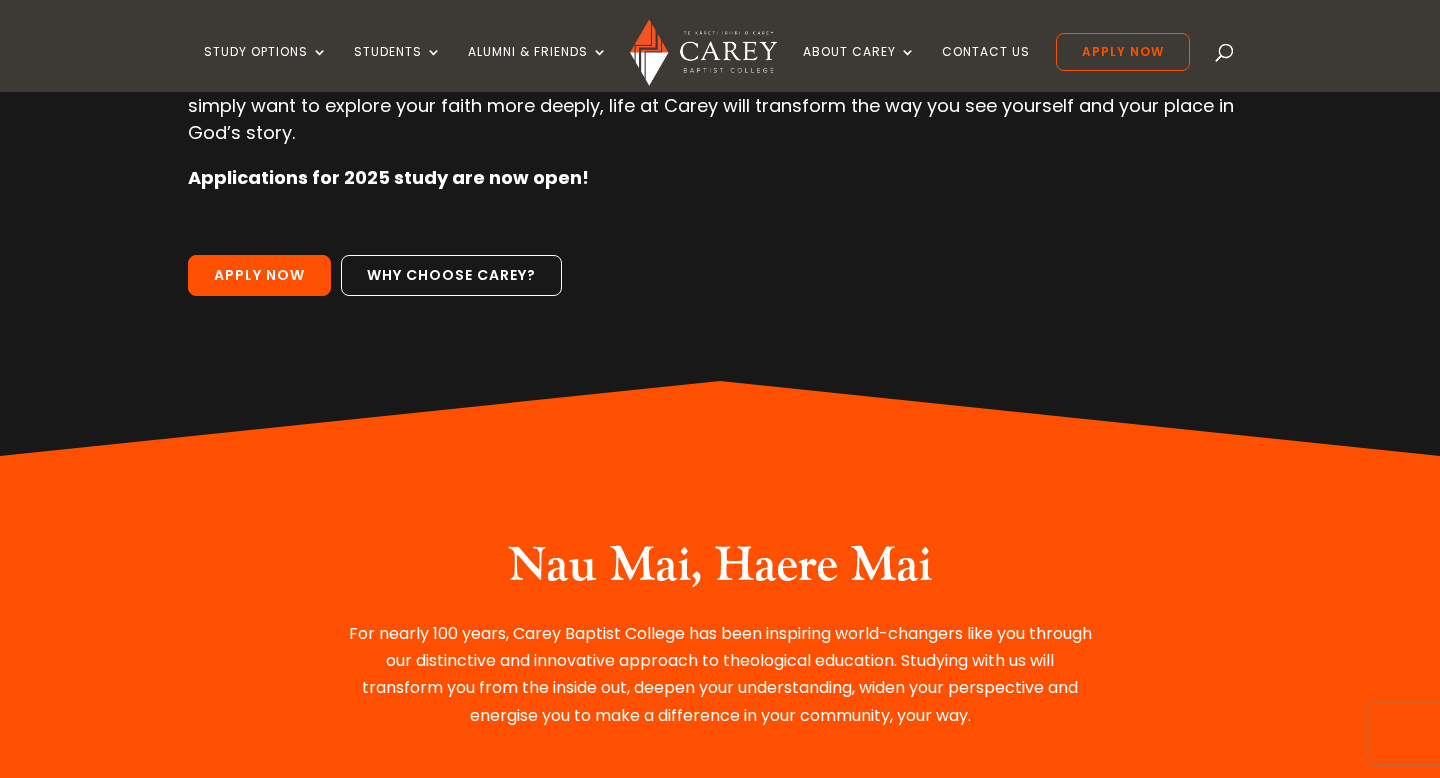 scroll, scrollTop: 358, scrollLeft: 0, axis: vertical 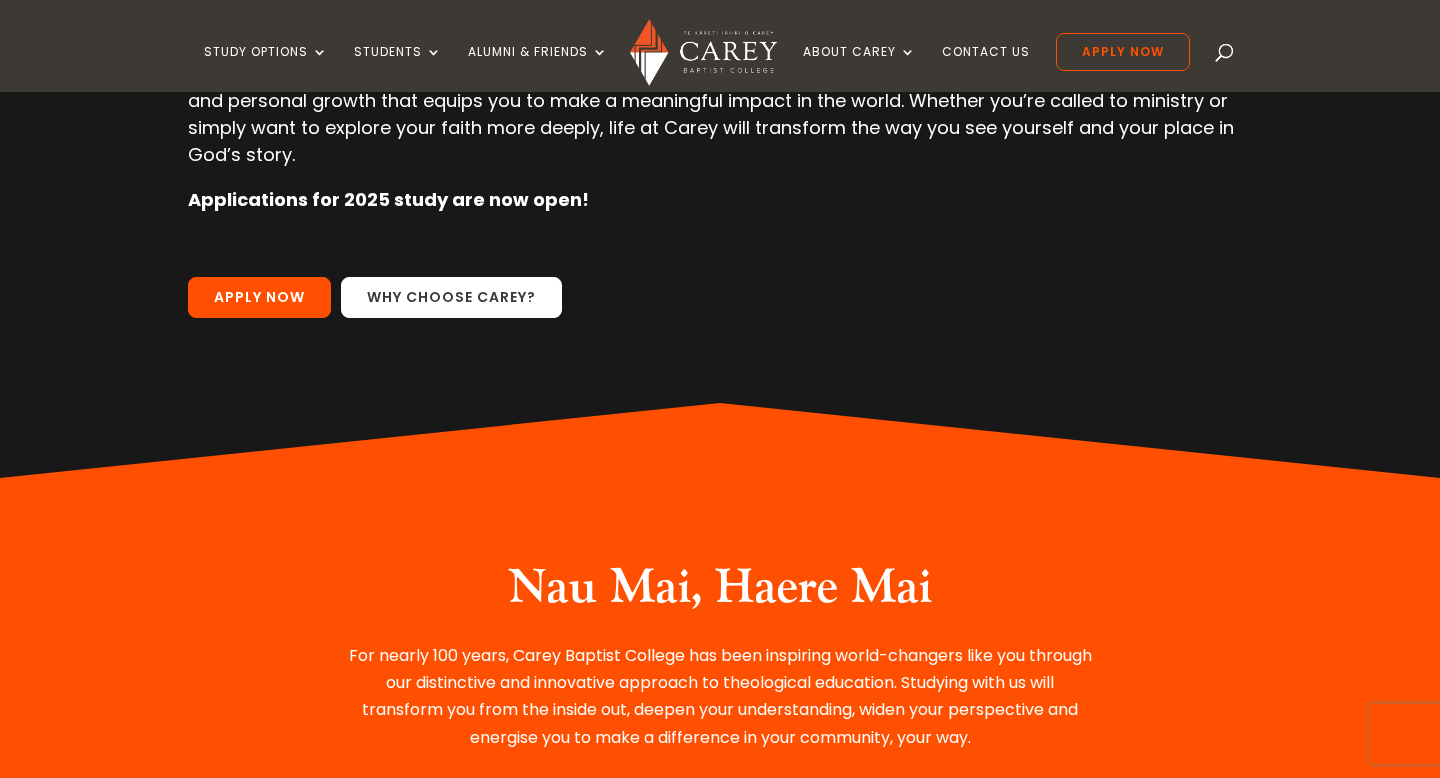 click on "Why choose Carey?" at bounding box center [451, 298] 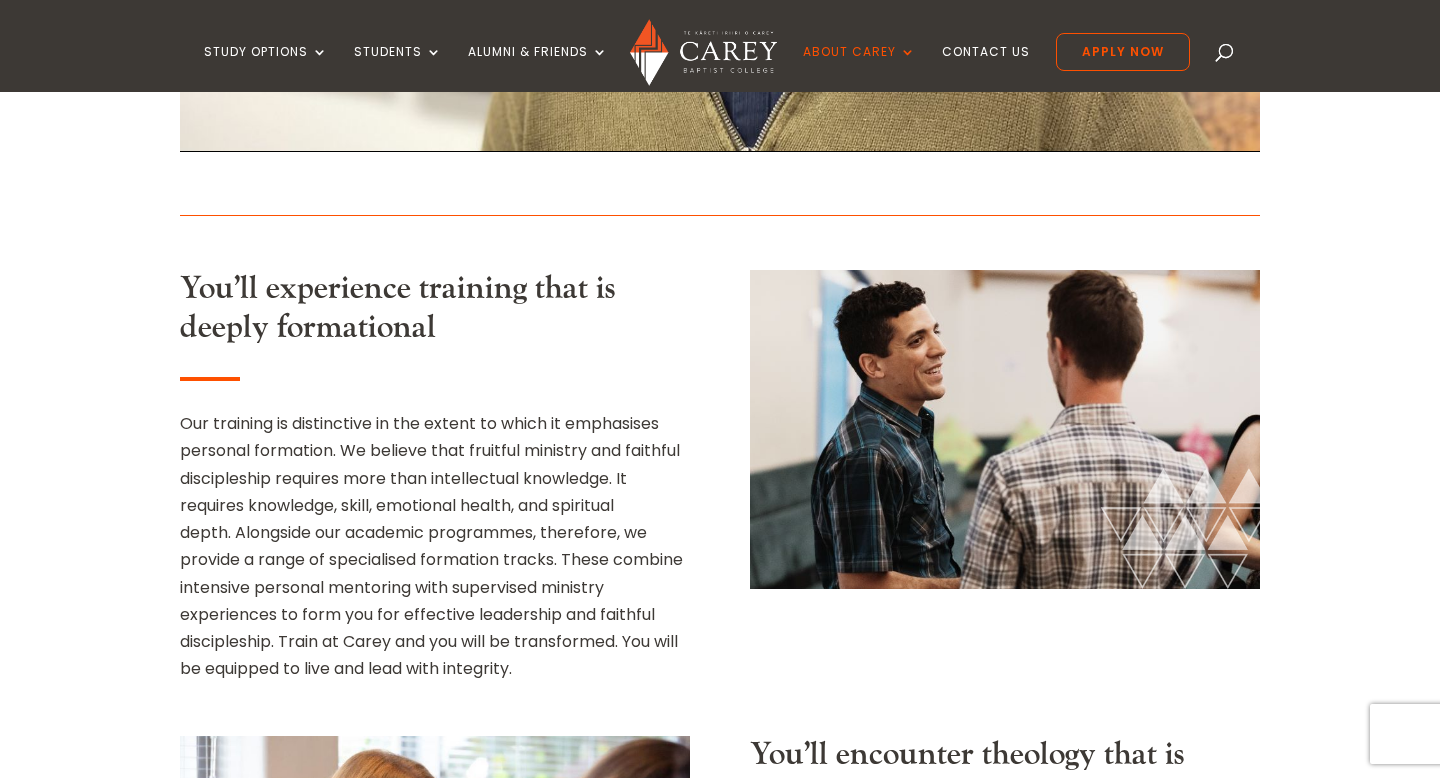 scroll, scrollTop: 0, scrollLeft: 0, axis: both 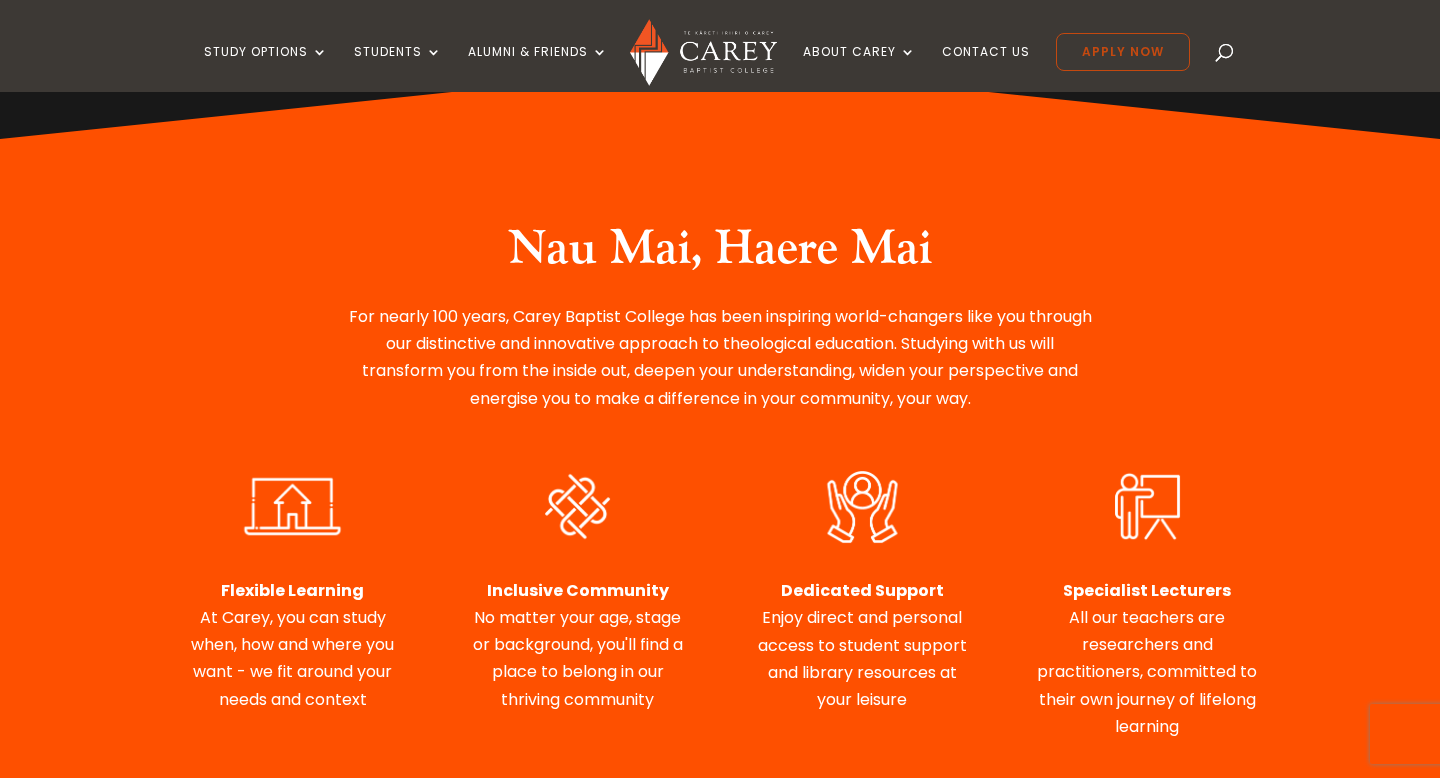 click on "Apply Now" at bounding box center (1123, 52) 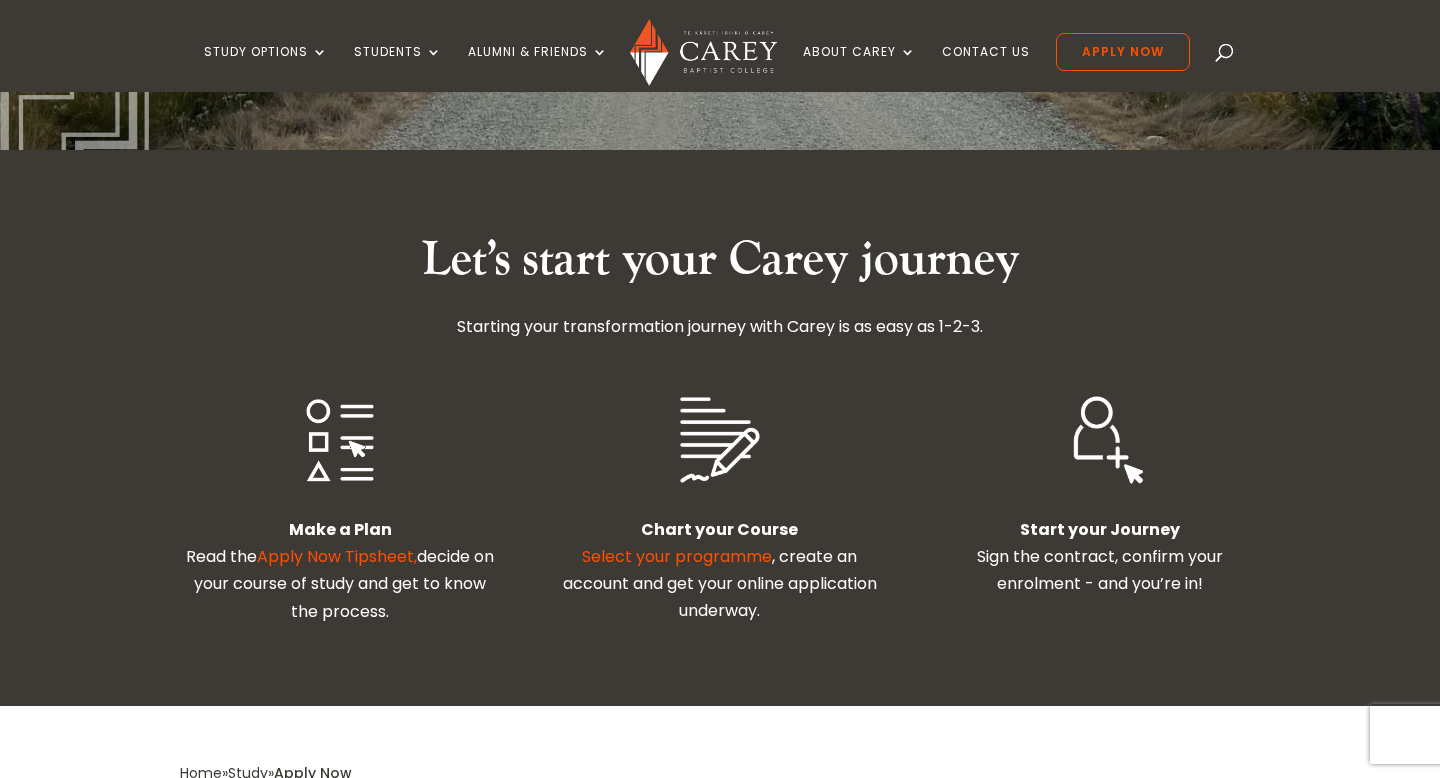scroll, scrollTop: 389, scrollLeft: 0, axis: vertical 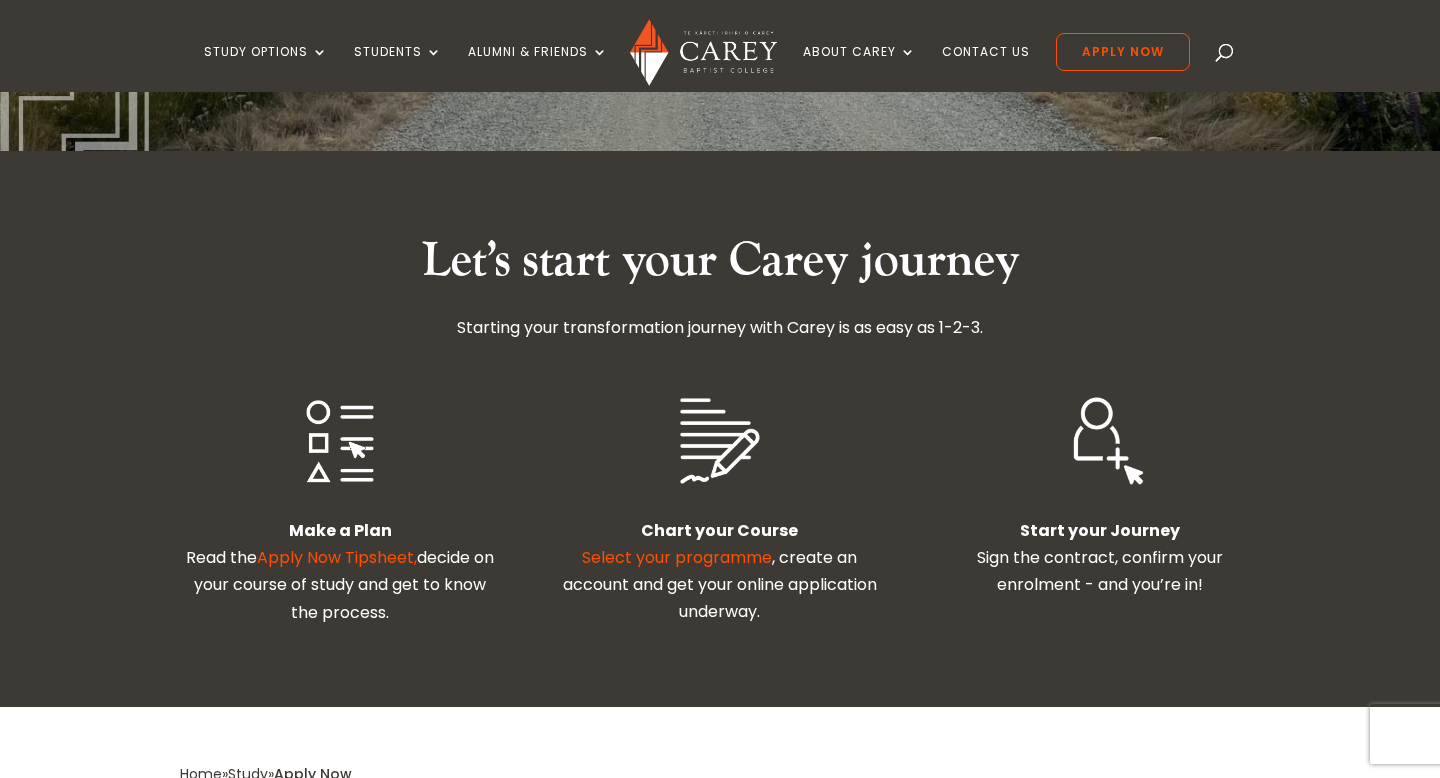 click on "Select your programme" at bounding box center [677, 557] 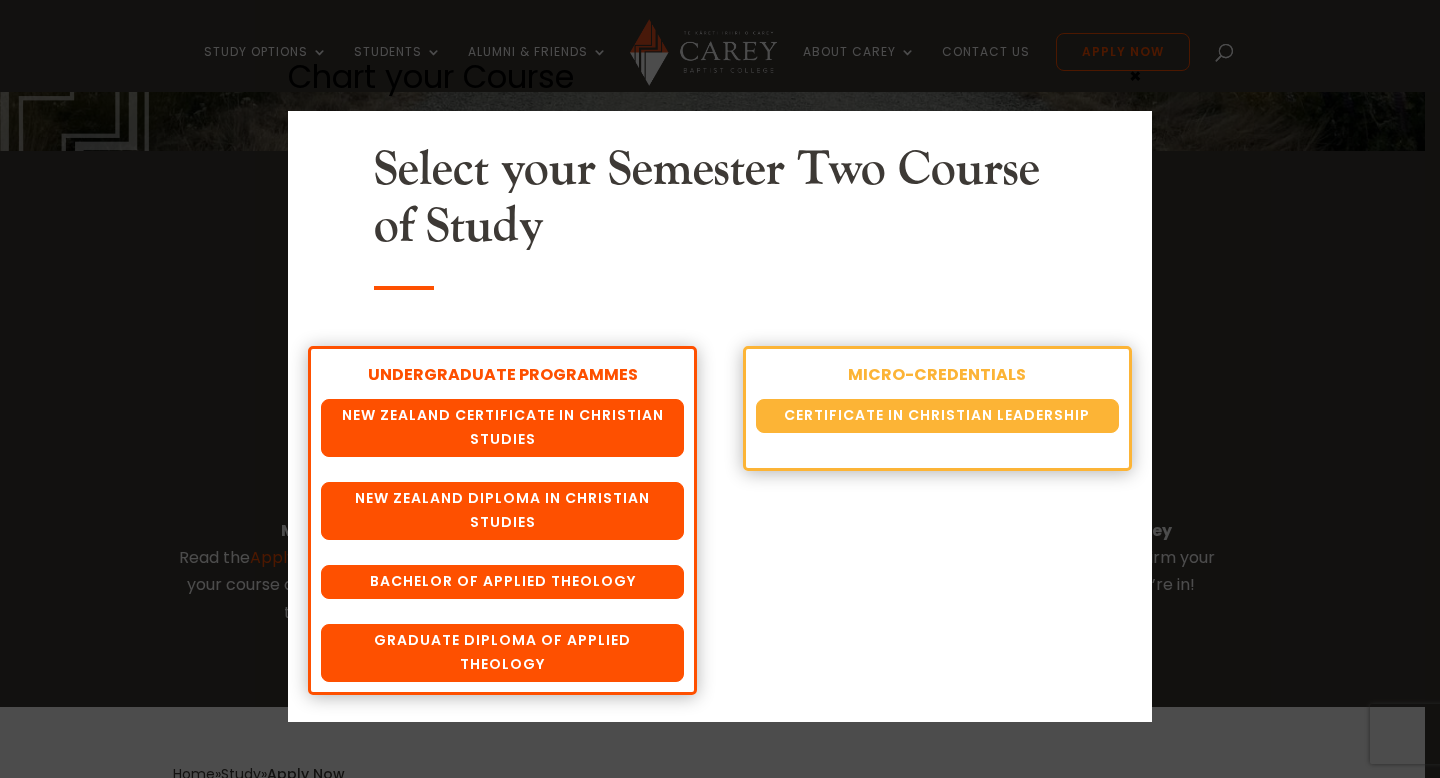 click on "Select your Semester Two Course of Study" at bounding box center [719, 203] 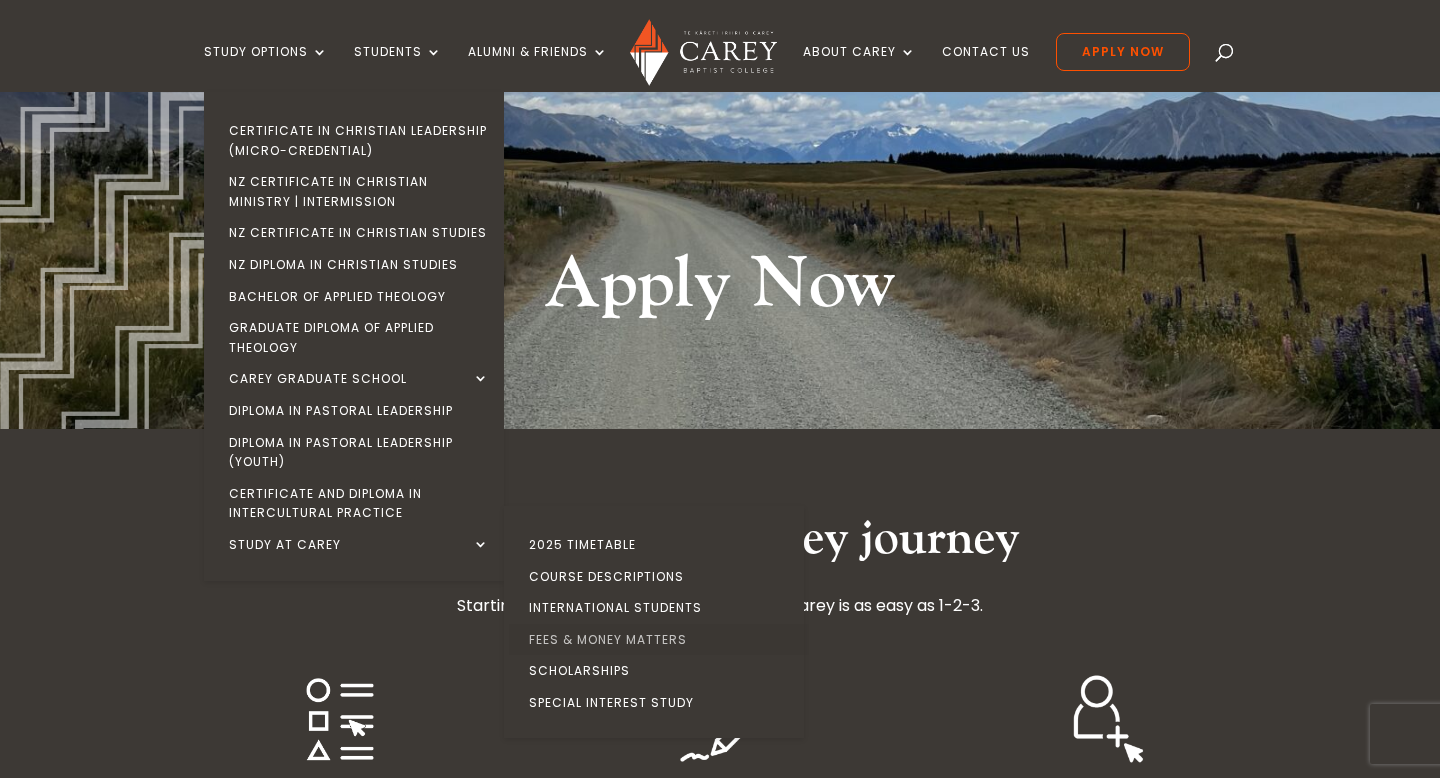 scroll, scrollTop: 105, scrollLeft: 0, axis: vertical 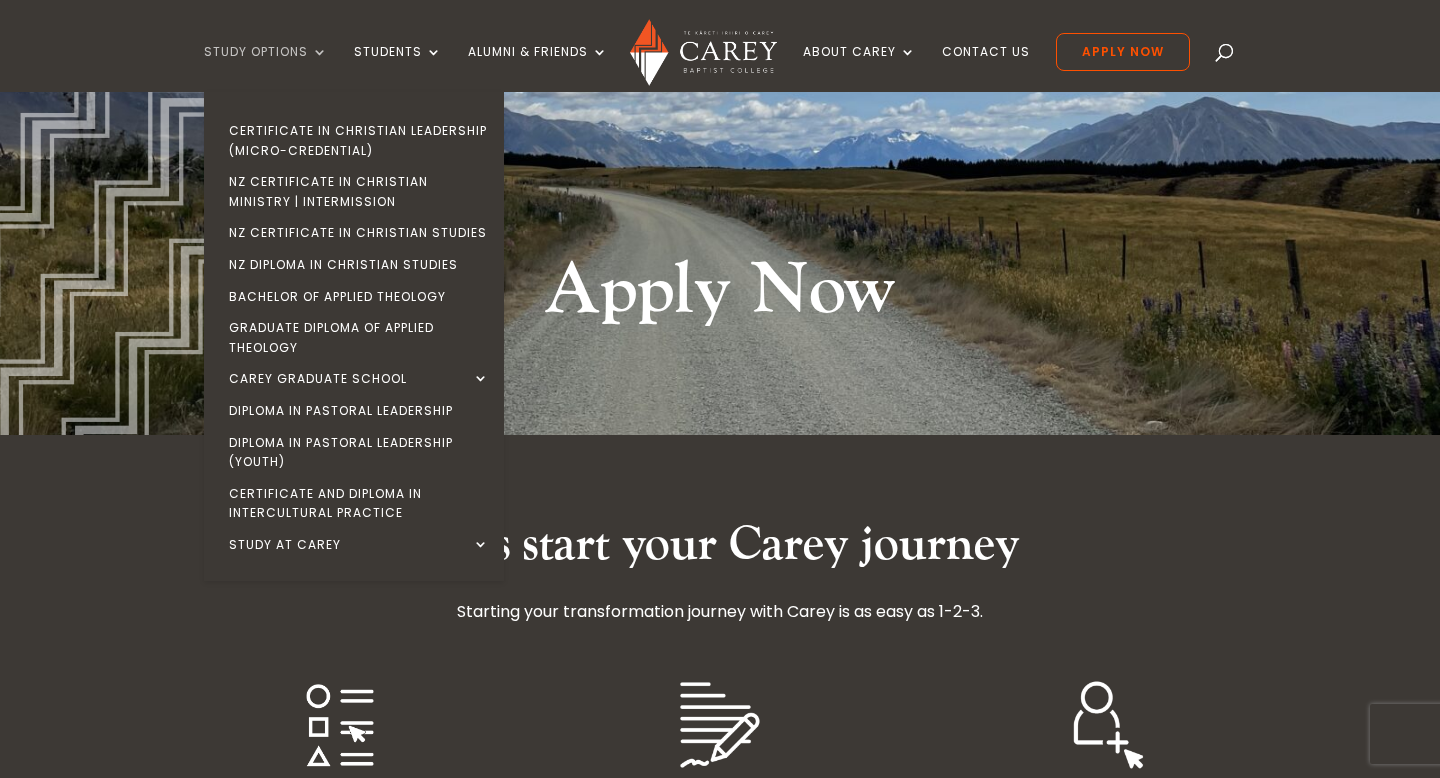 click on "Study Options" at bounding box center [266, 68] 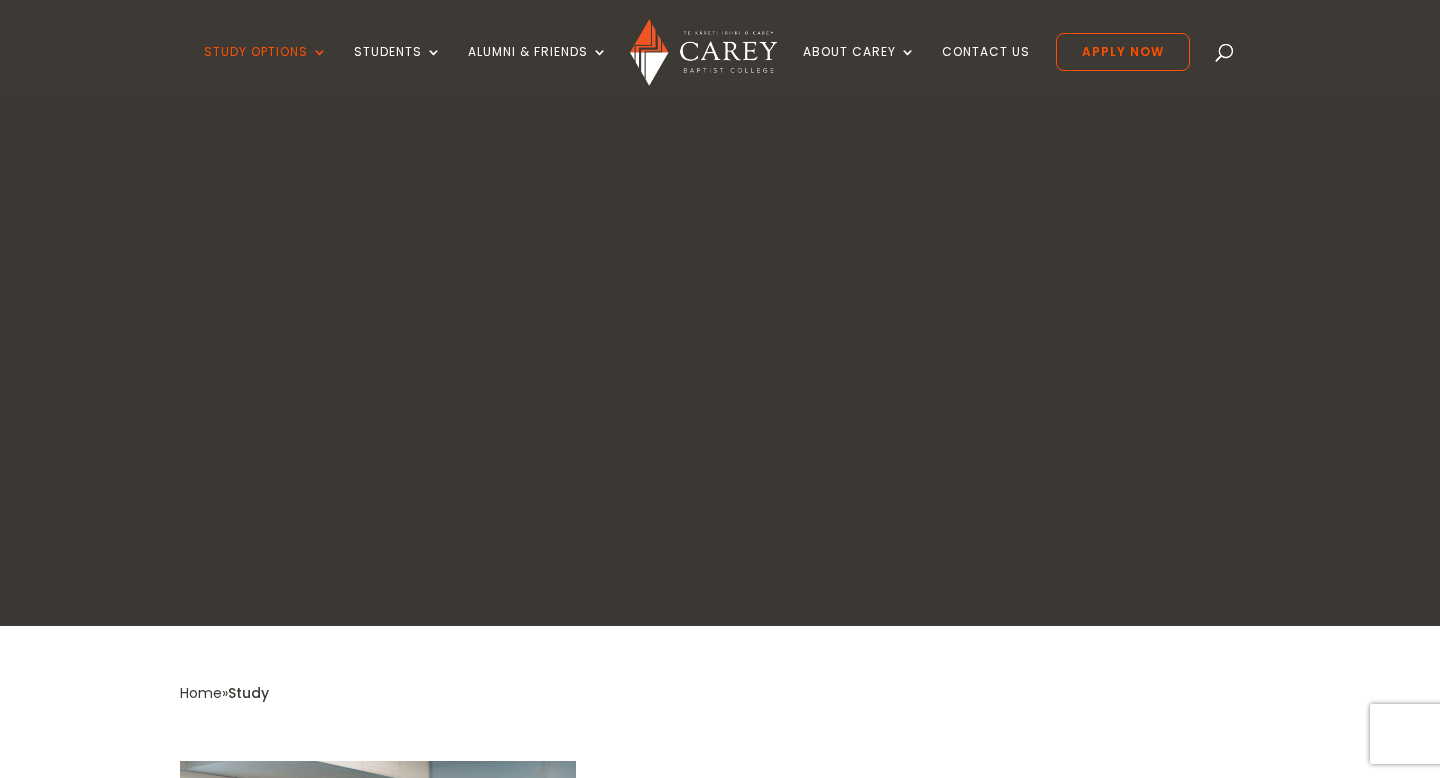 scroll, scrollTop: 0, scrollLeft: 0, axis: both 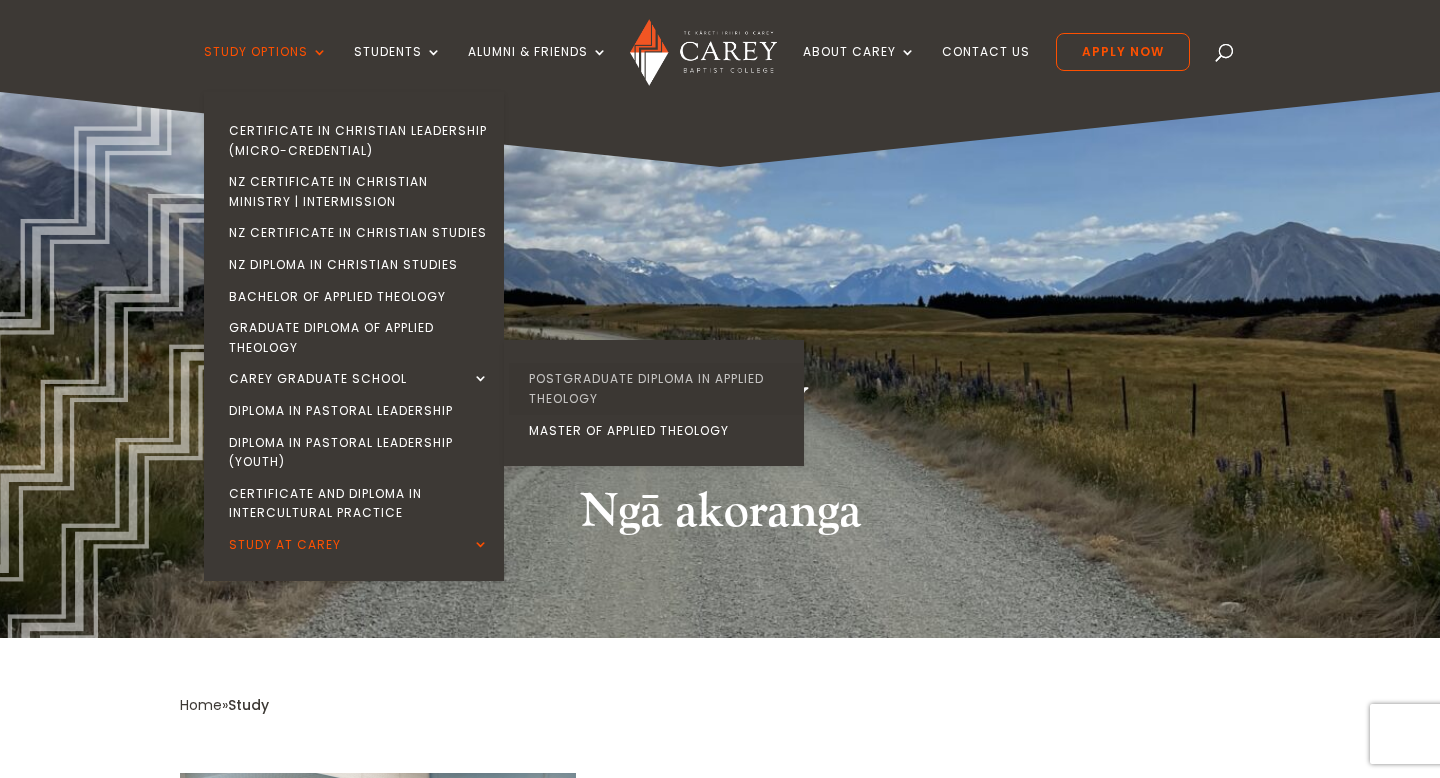 click on "Postgraduate Diploma in Applied Theology" at bounding box center (659, 388) 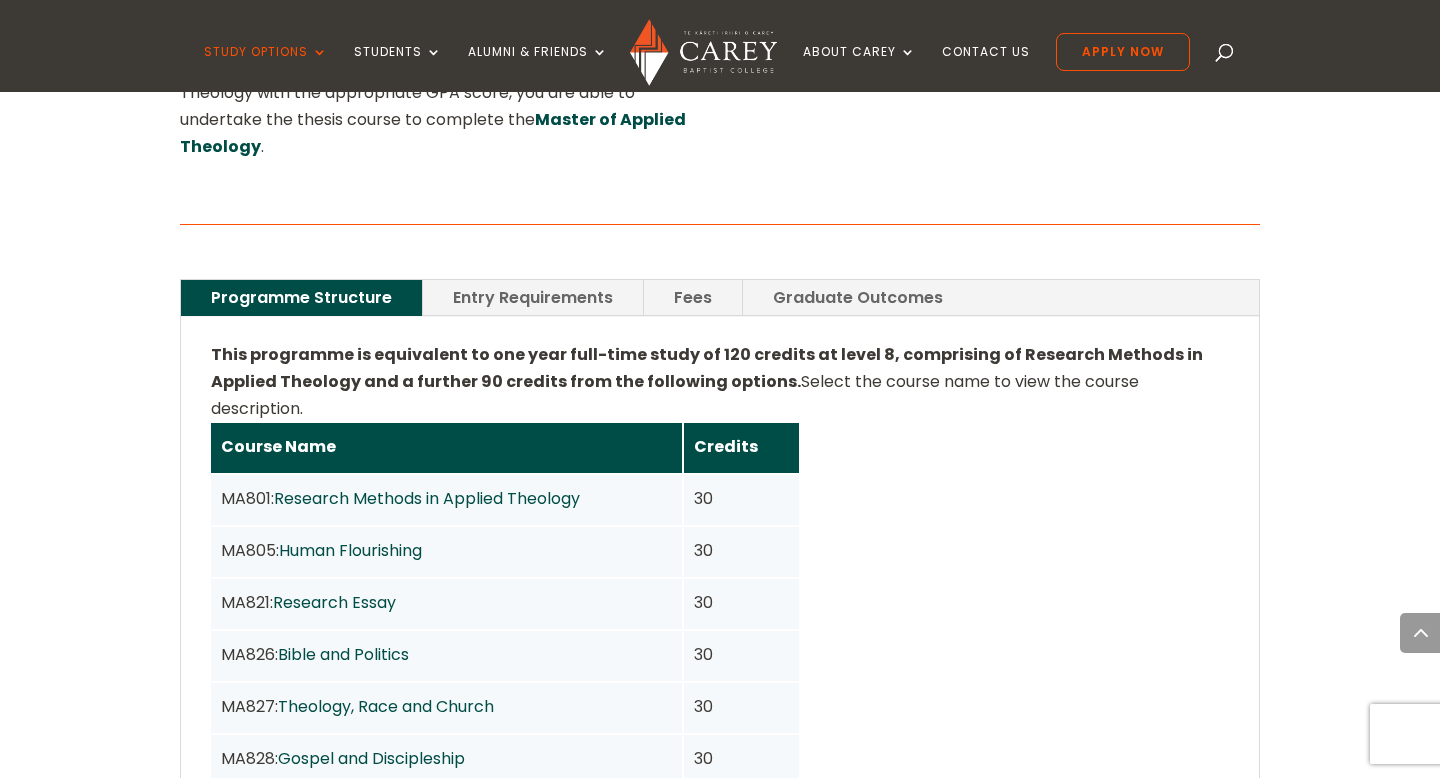 scroll, scrollTop: 1310, scrollLeft: 0, axis: vertical 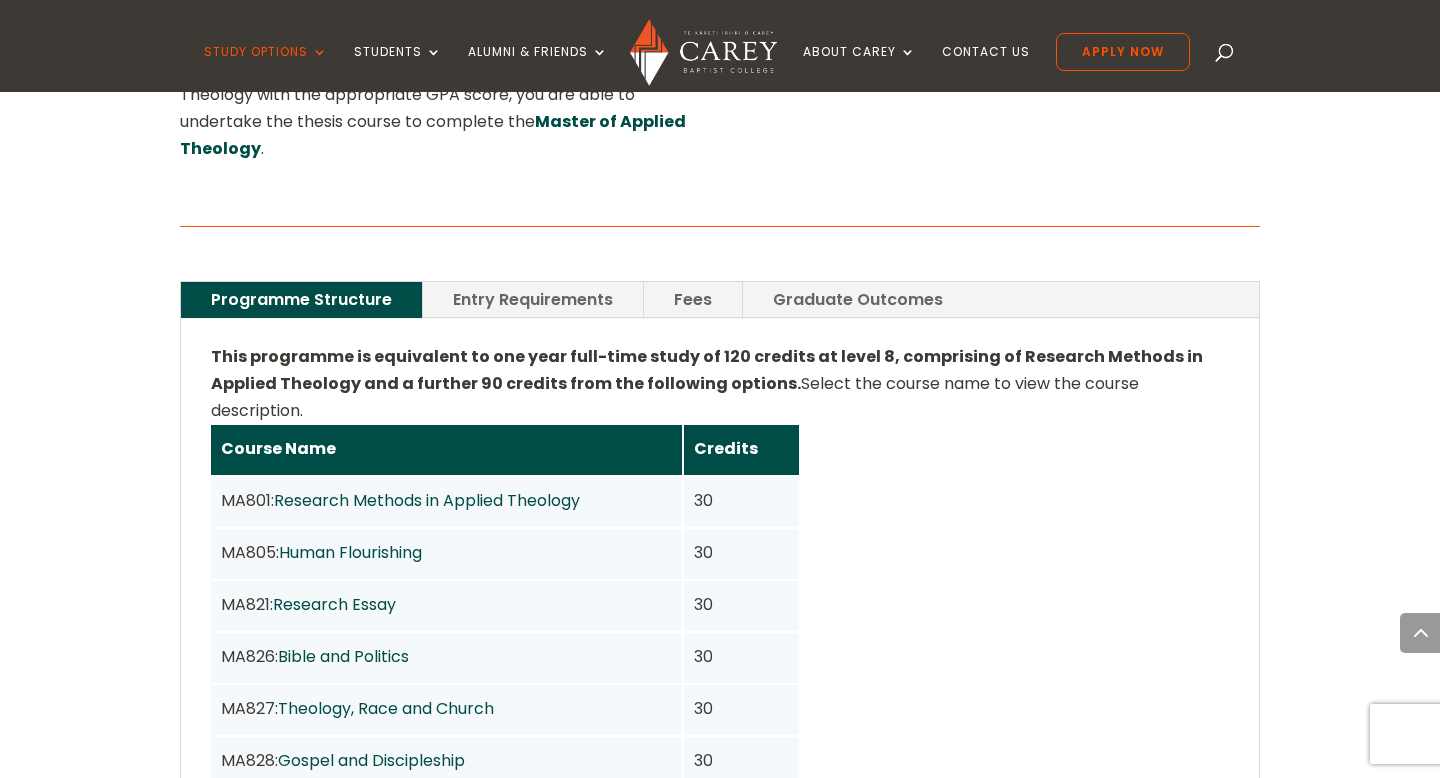click on "Fees" at bounding box center (693, 299) 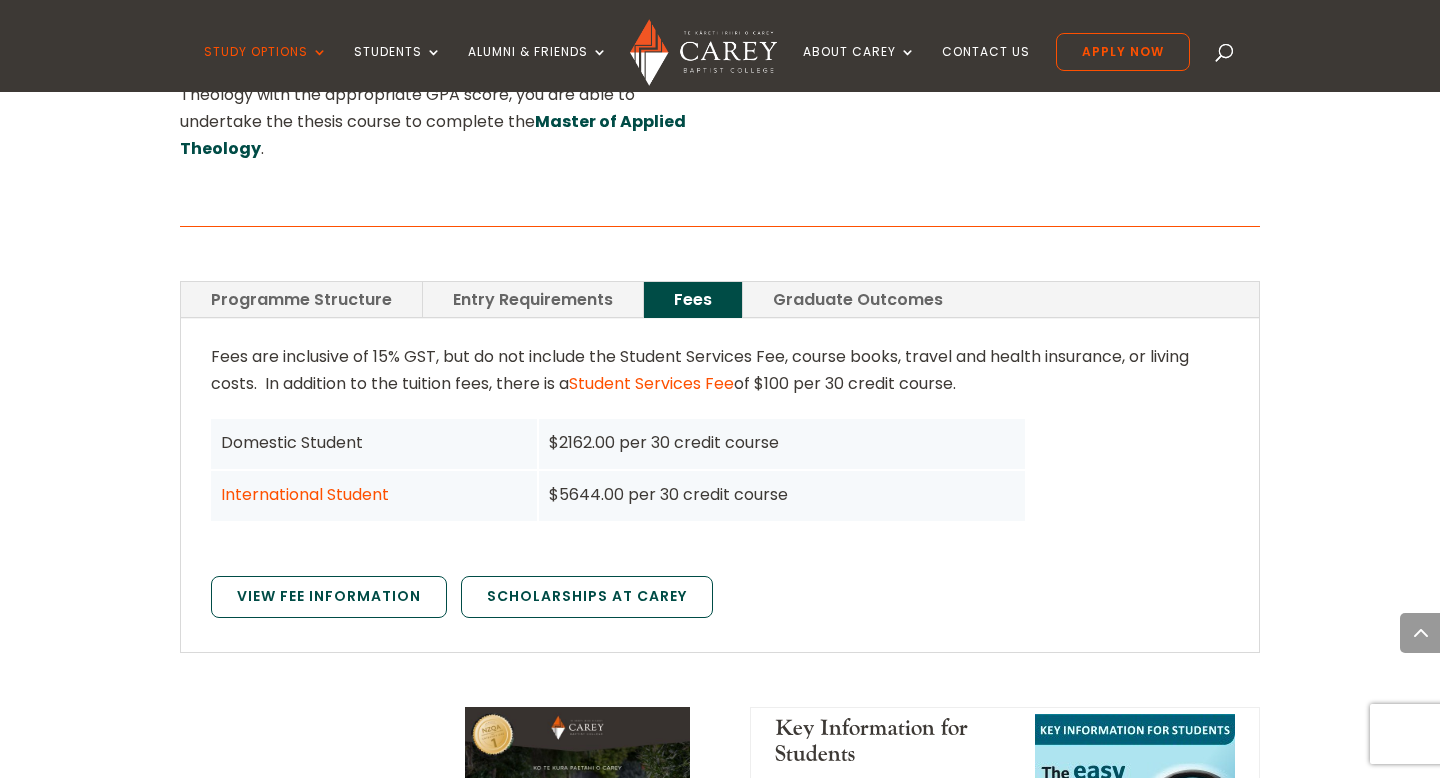 click on "Graduate Outcomes" at bounding box center (858, 299) 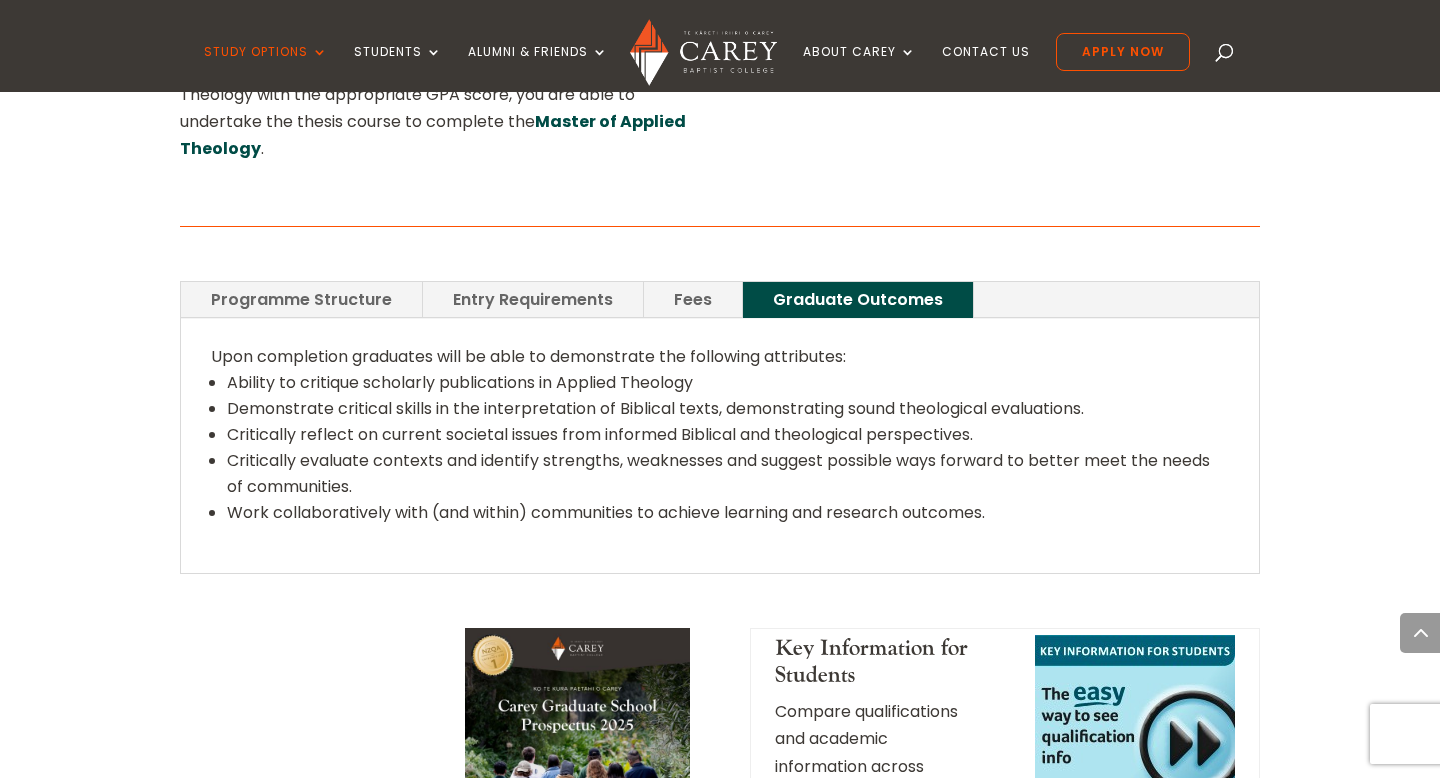 click on "Entry Requirements" at bounding box center (533, 299) 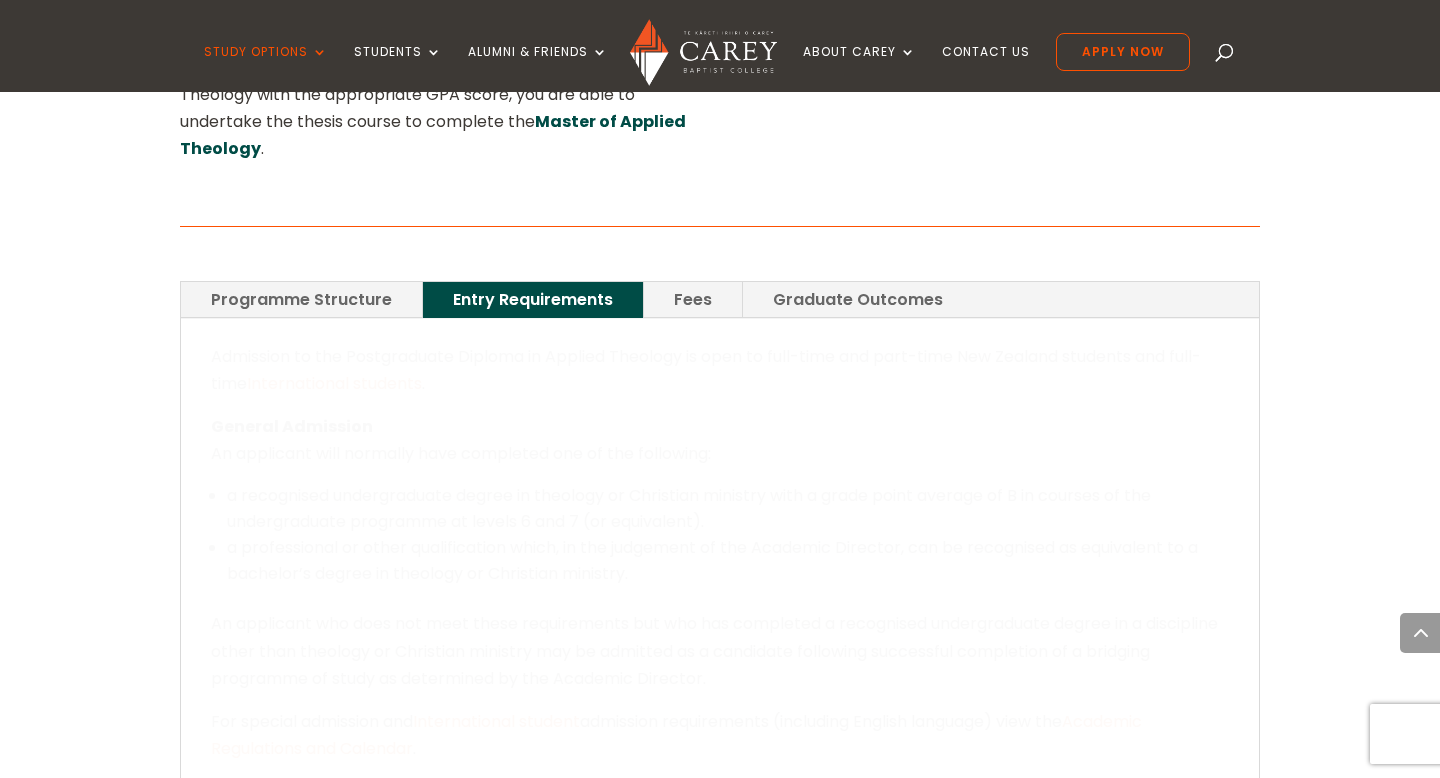click on "Programme Structure" at bounding box center (301, 299) 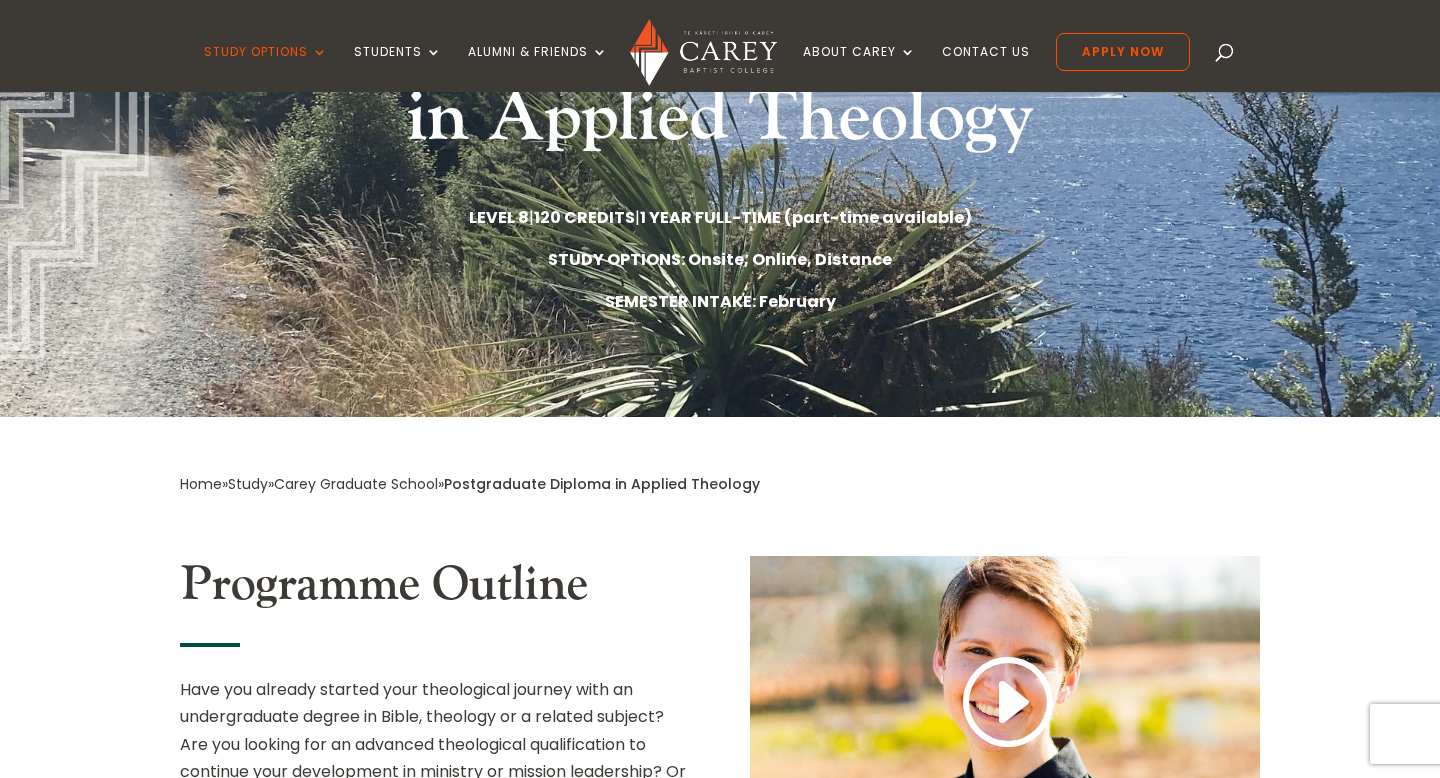 scroll, scrollTop: 0, scrollLeft: 0, axis: both 